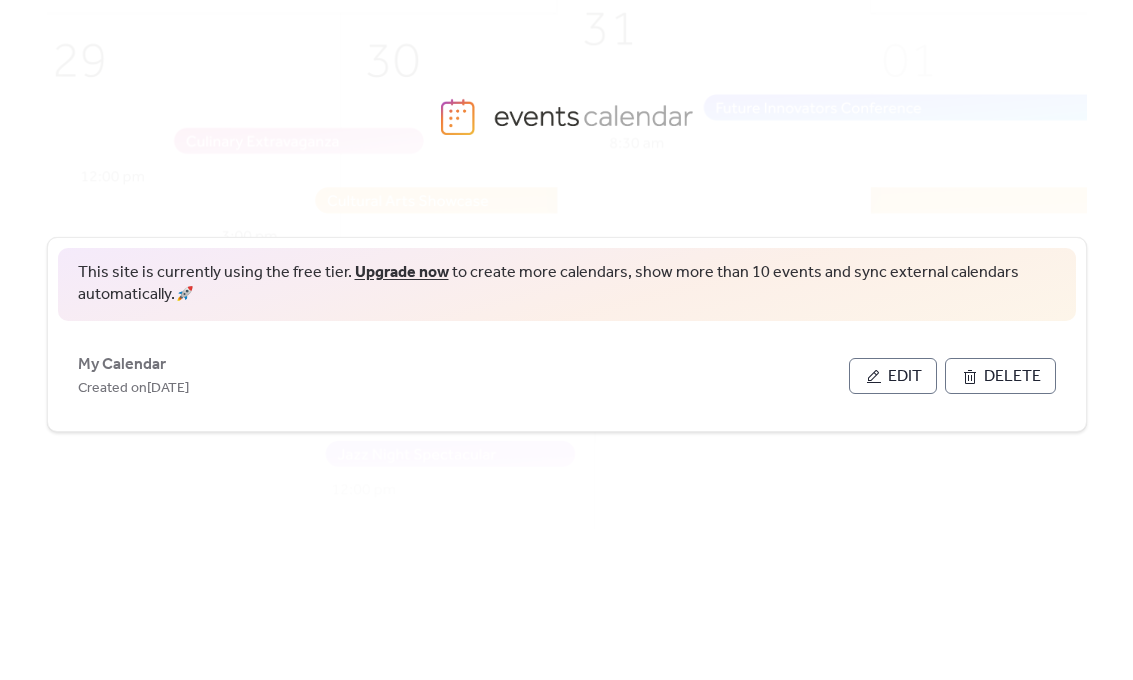 scroll, scrollTop: 0, scrollLeft: 0, axis: both 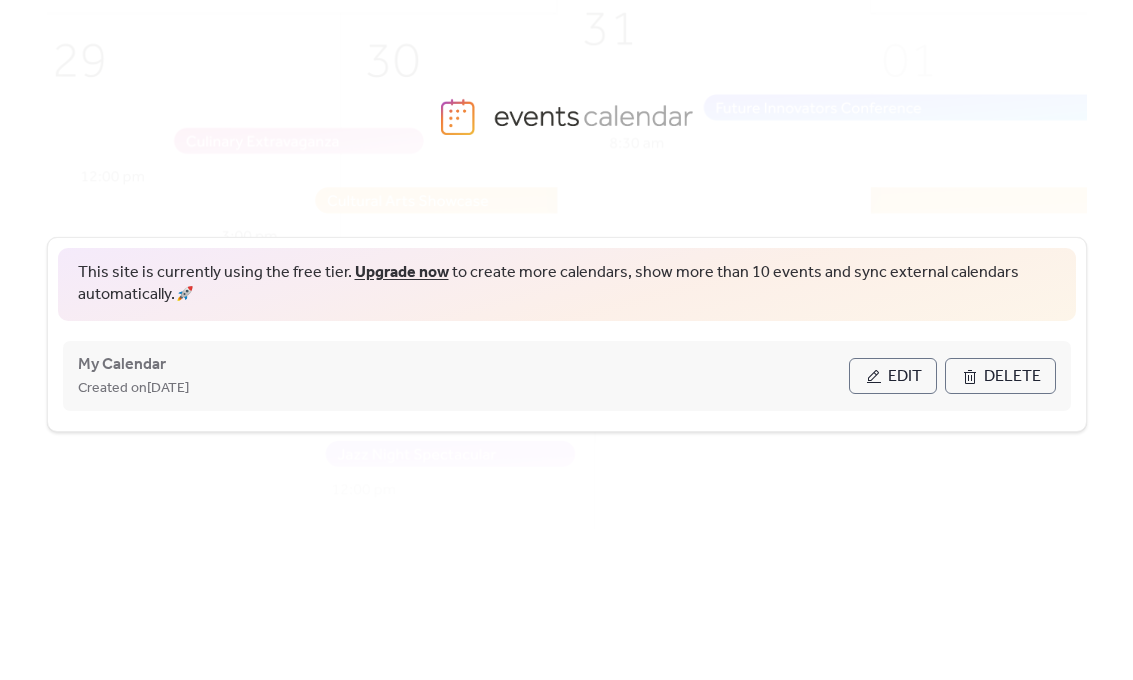 click on "Edit" at bounding box center [893, 376] 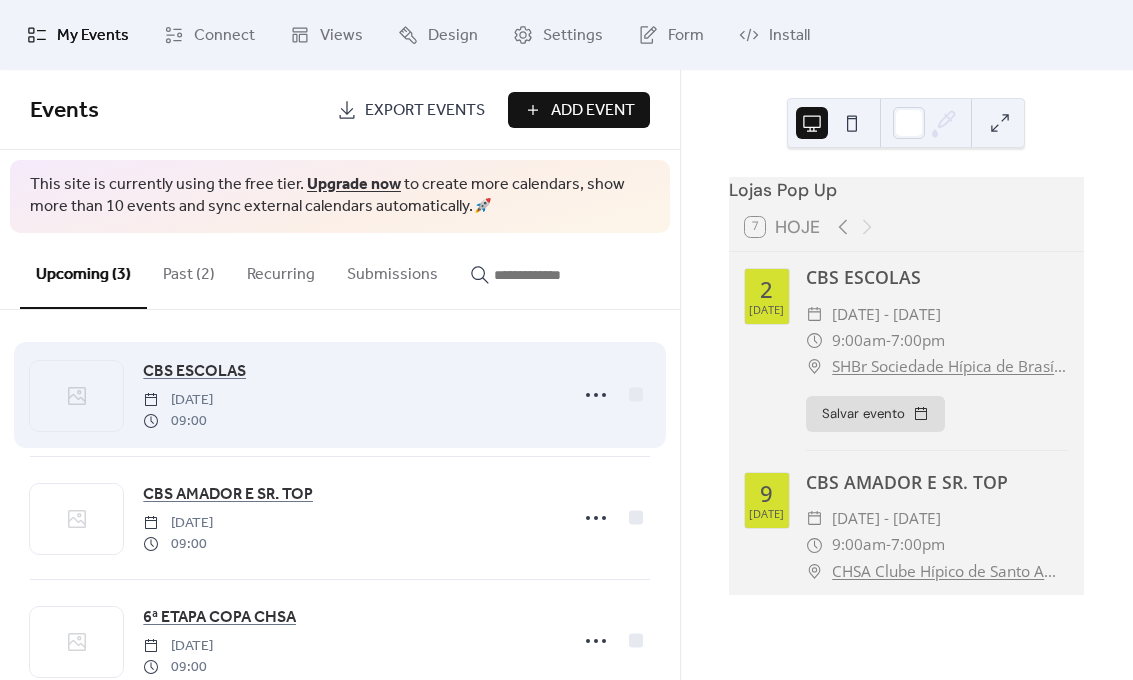 scroll, scrollTop: 0, scrollLeft: 0, axis: both 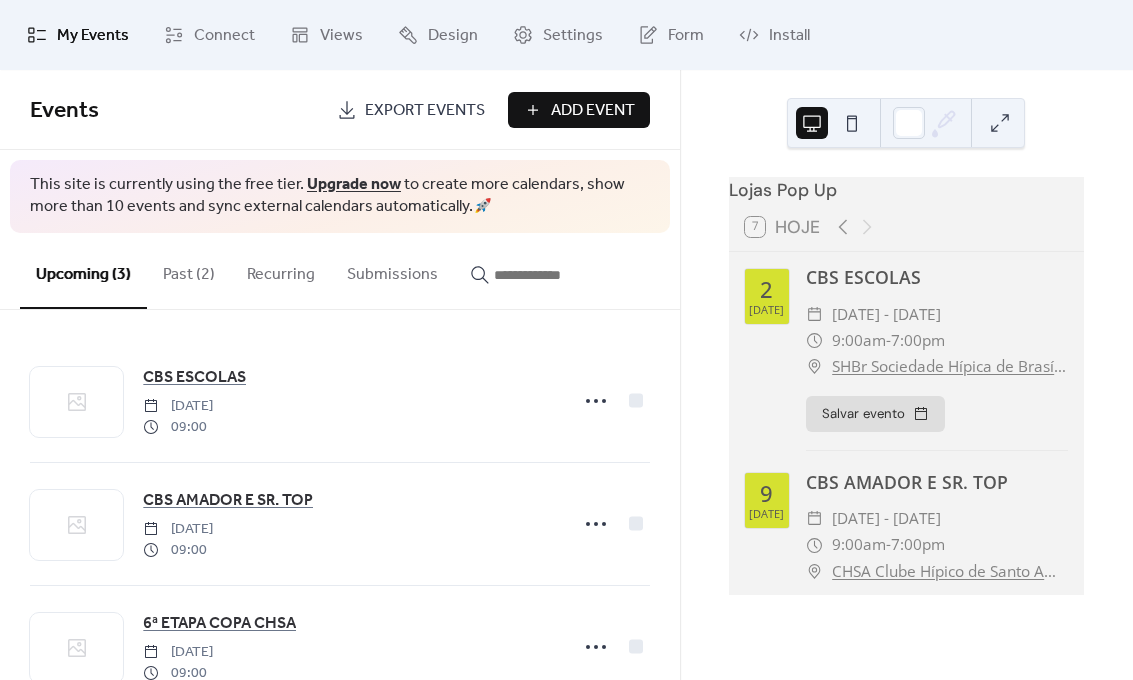 click on "Past  (2)" at bounding box center (189, 270) 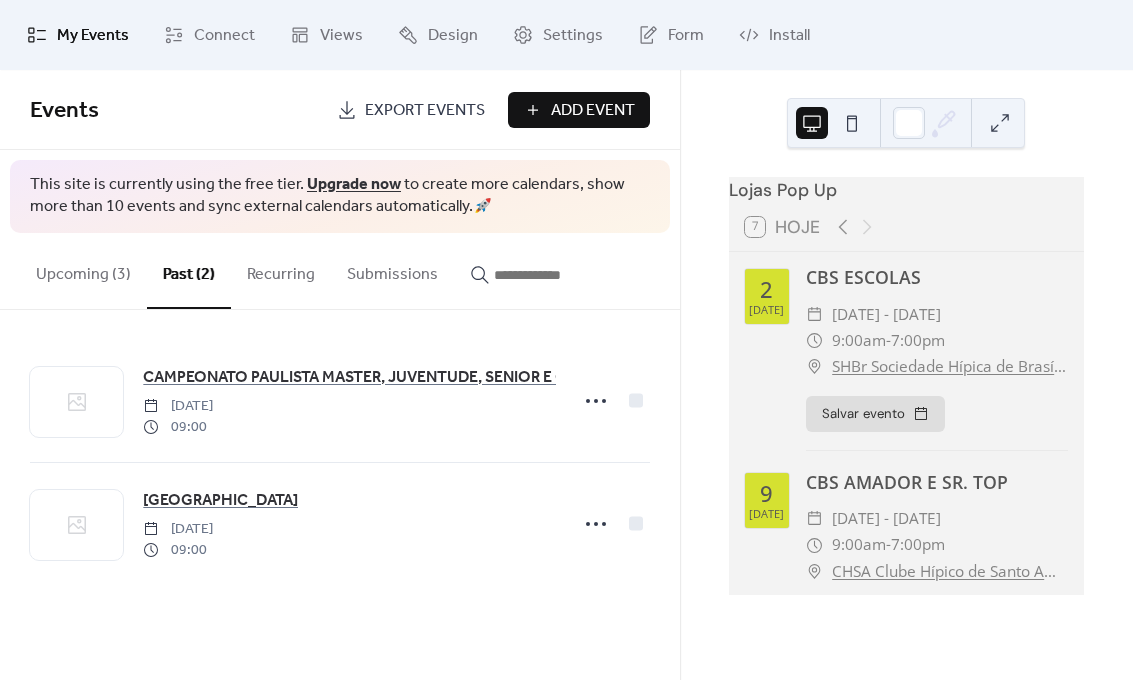 click on "Upcoming  (3)" at bounding box center [83, 270] 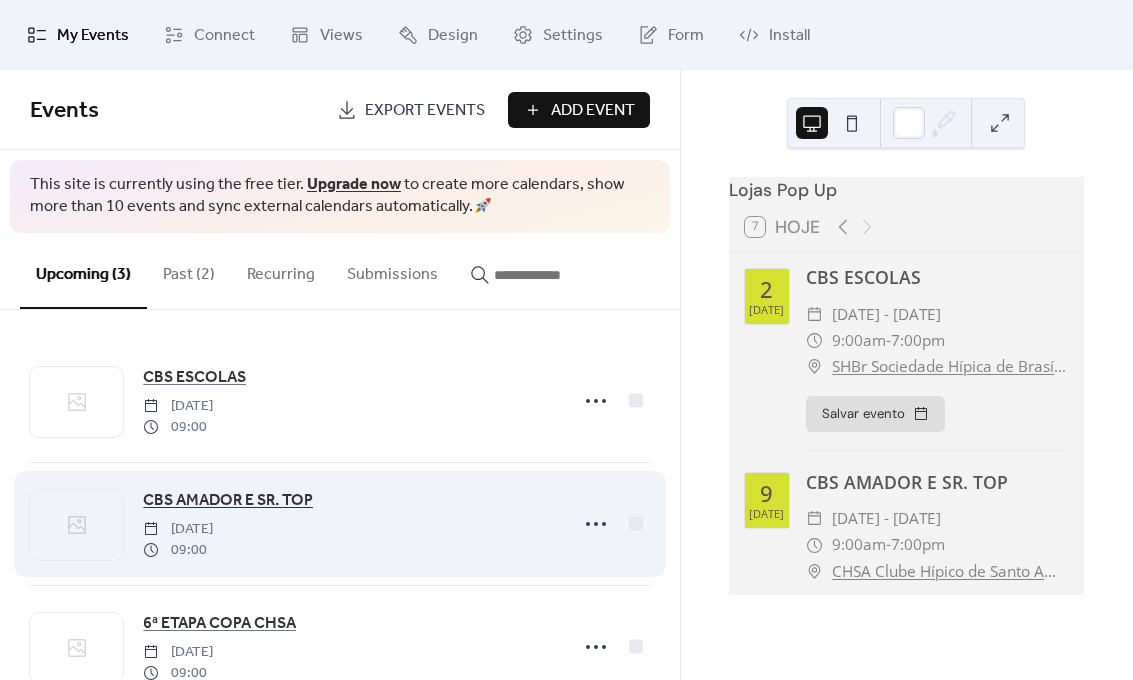 scroll, scrollTop: 62, scrollLeft: 0, axis: vertical 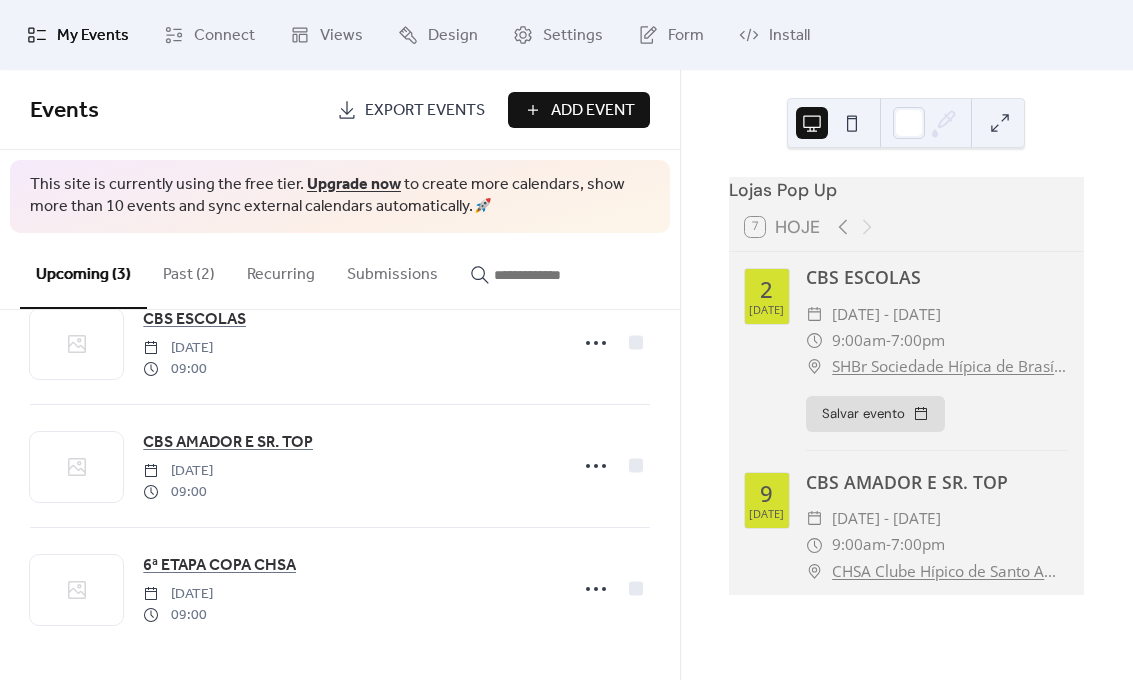 click on "Past  (2)" at bounding box center [189, 270] 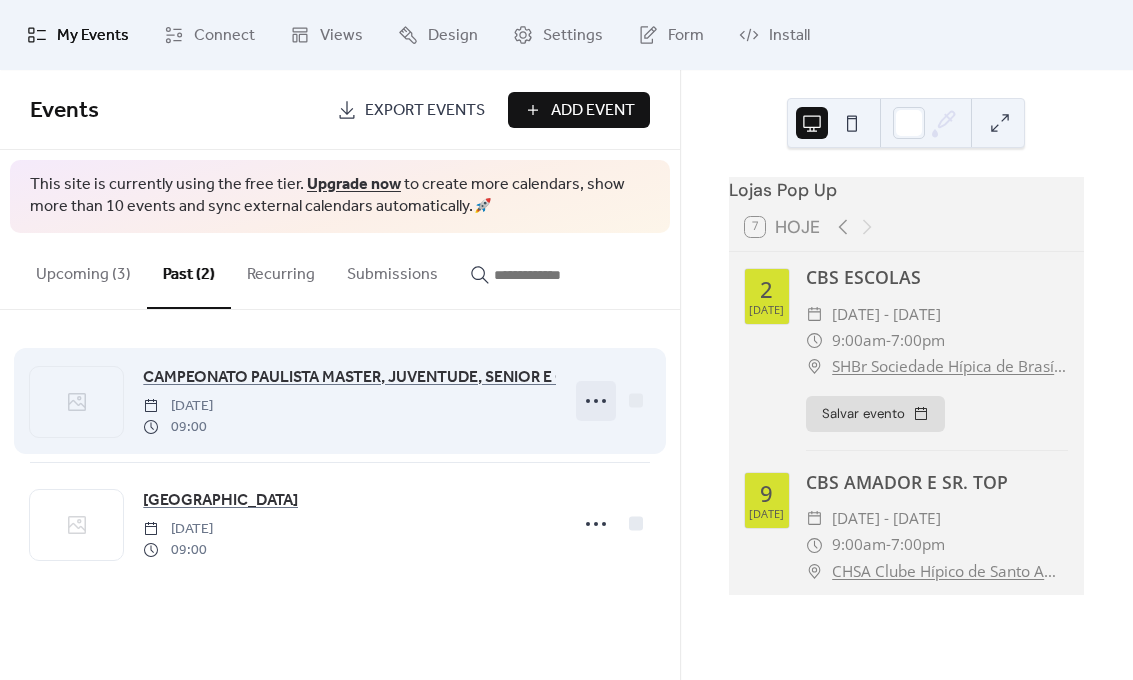 click 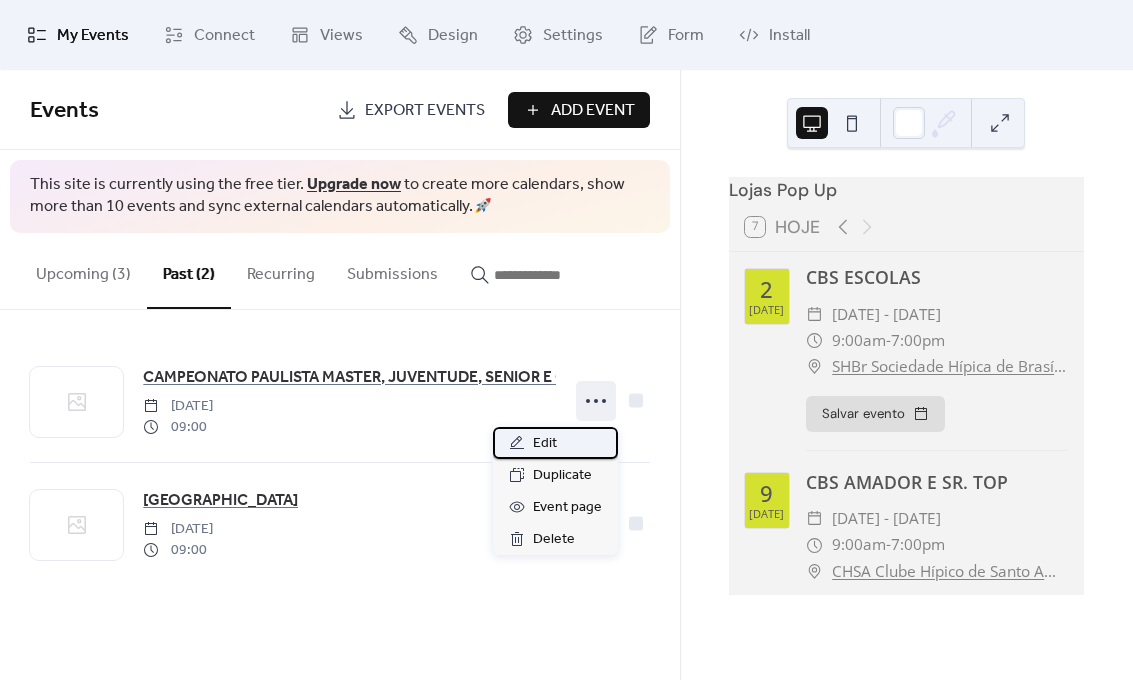click on "Edit" at bounding box center [555, 443] 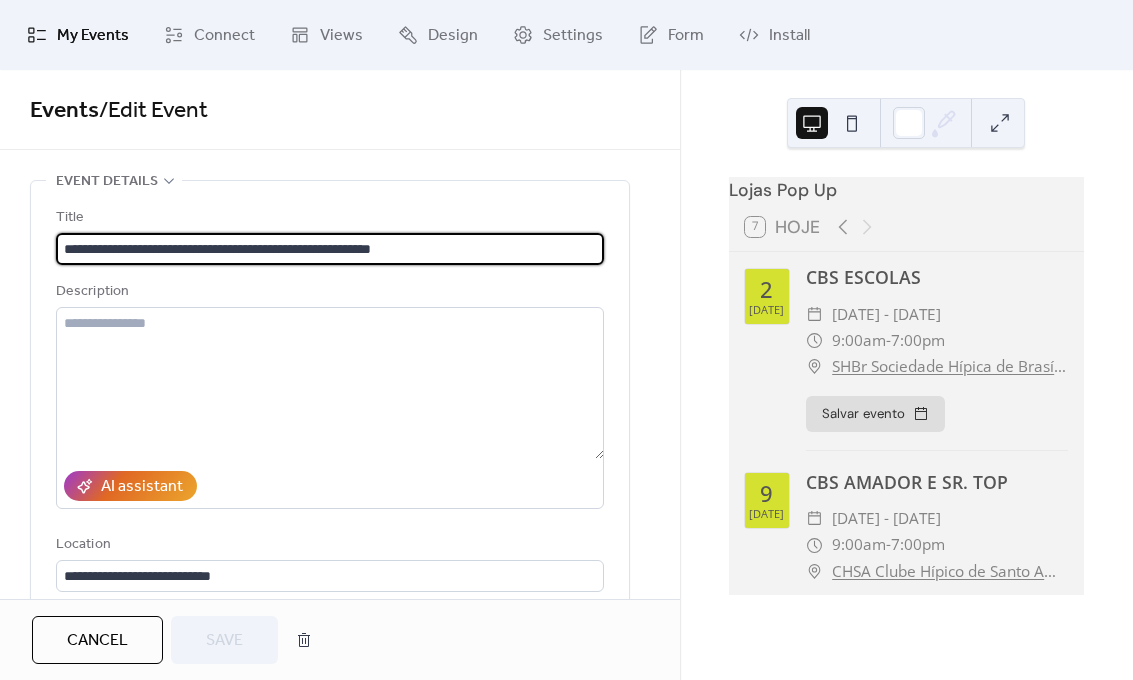 click on "**********" at bounding box center (330, 249) 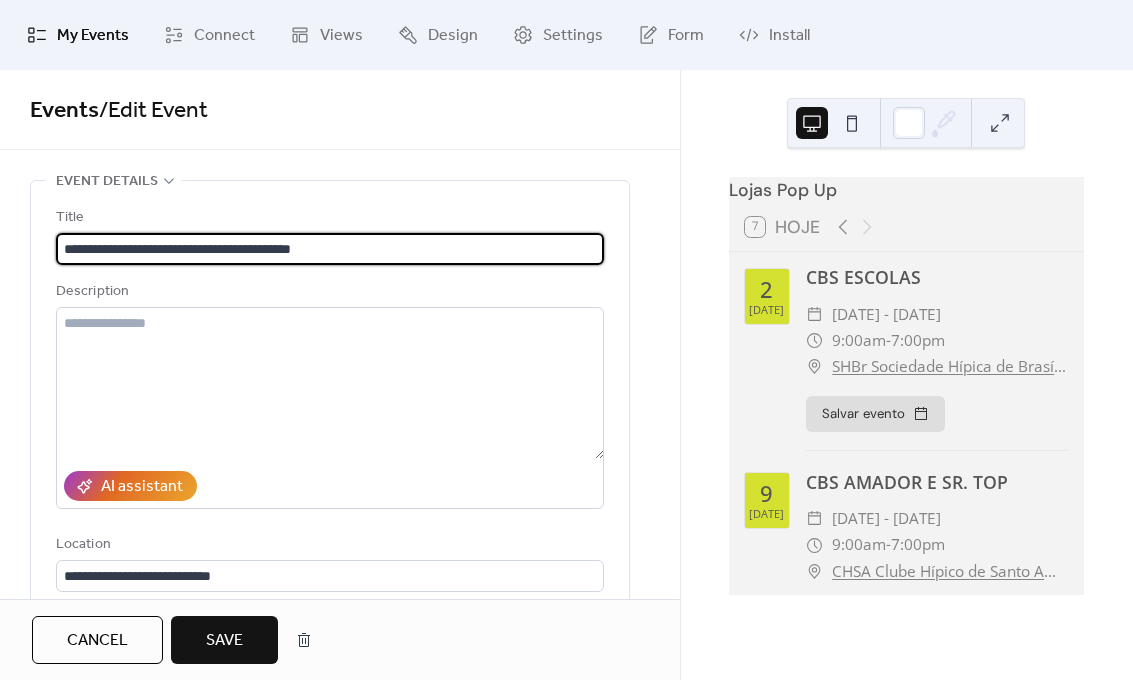 type on "**********" 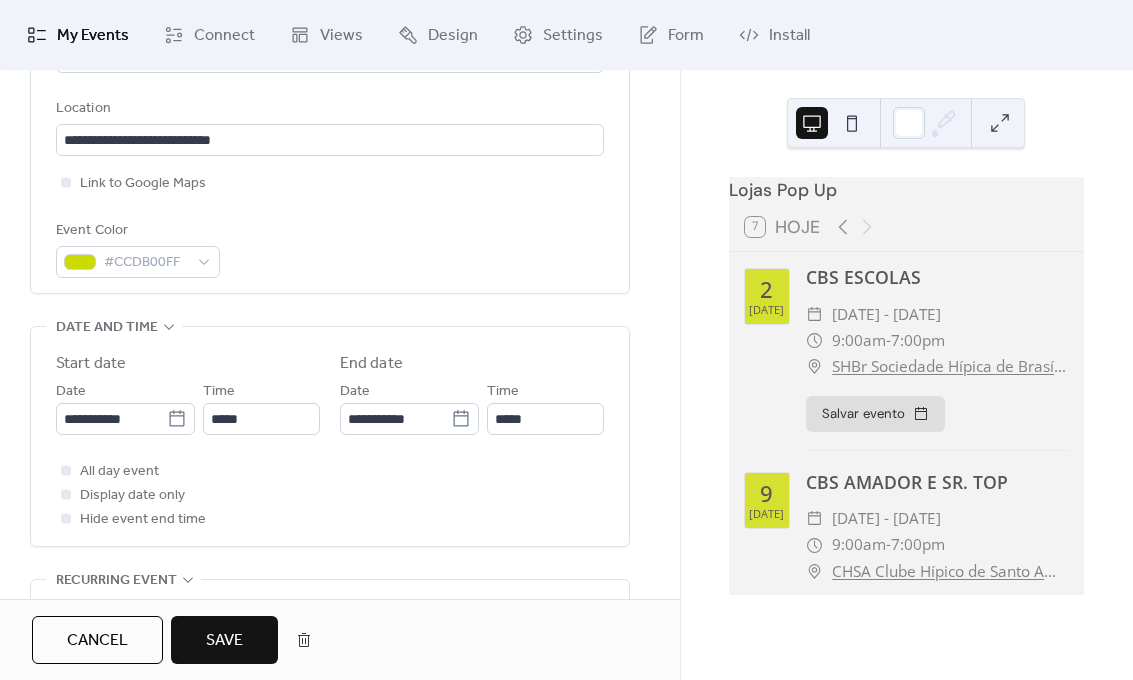 scroll, scrollTop: 522, scrollLeft: 0, axis: vertical 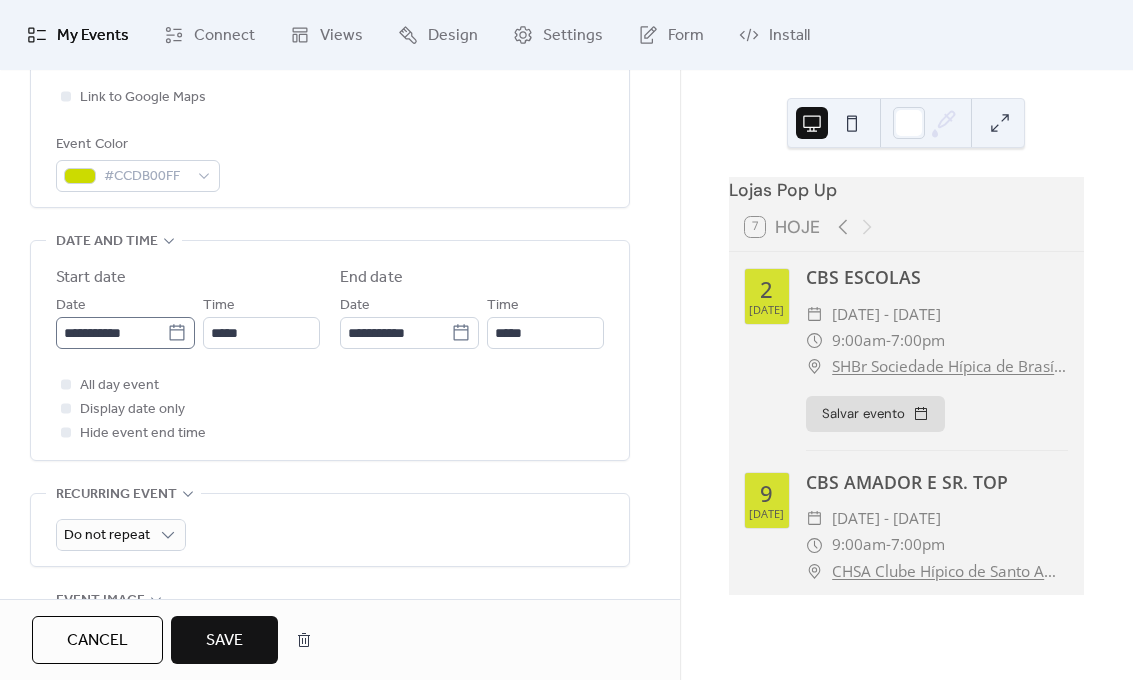click 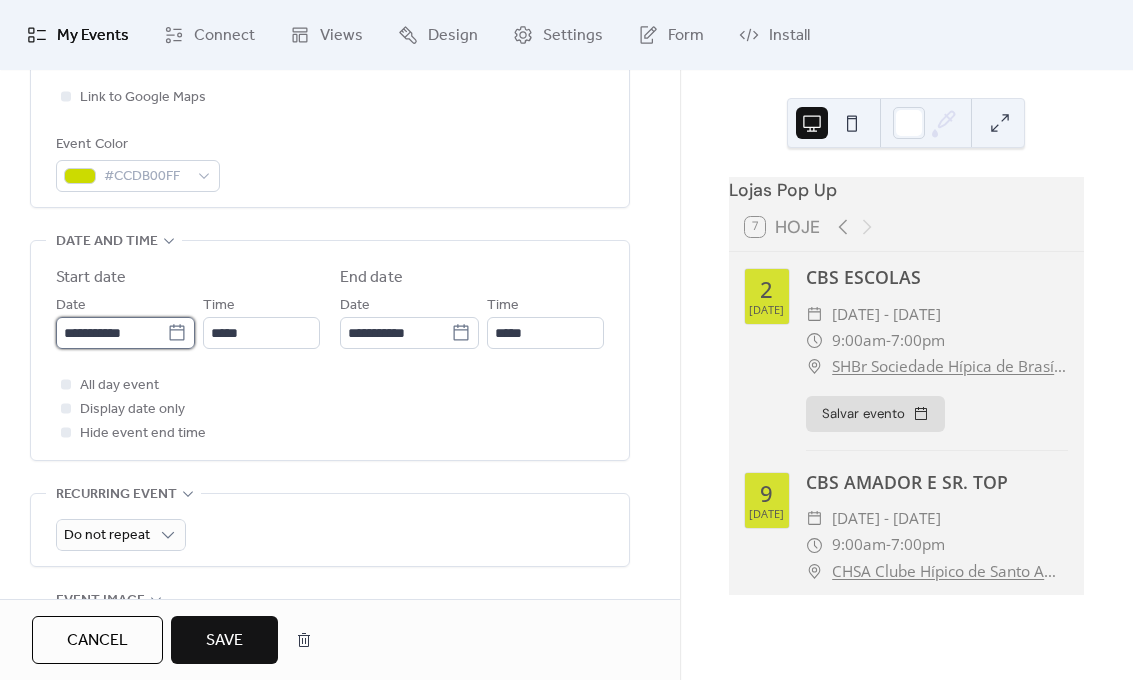 click on "**********" at bounding box center [111, 333] 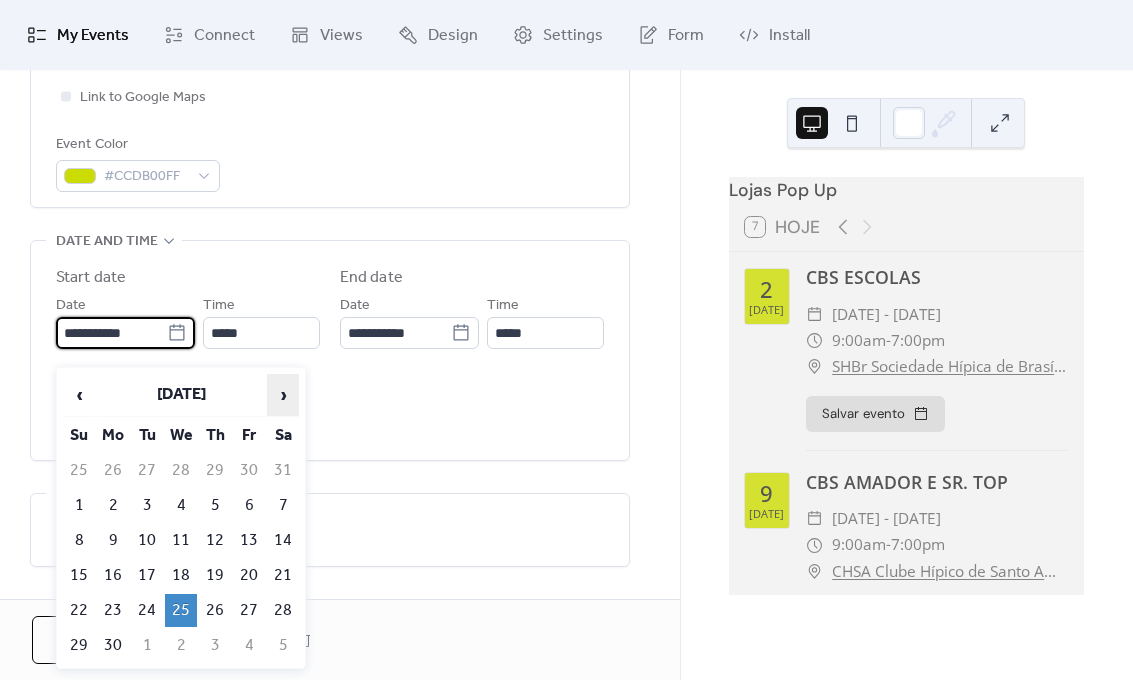 click on "›" at bounding box center (283, 395) 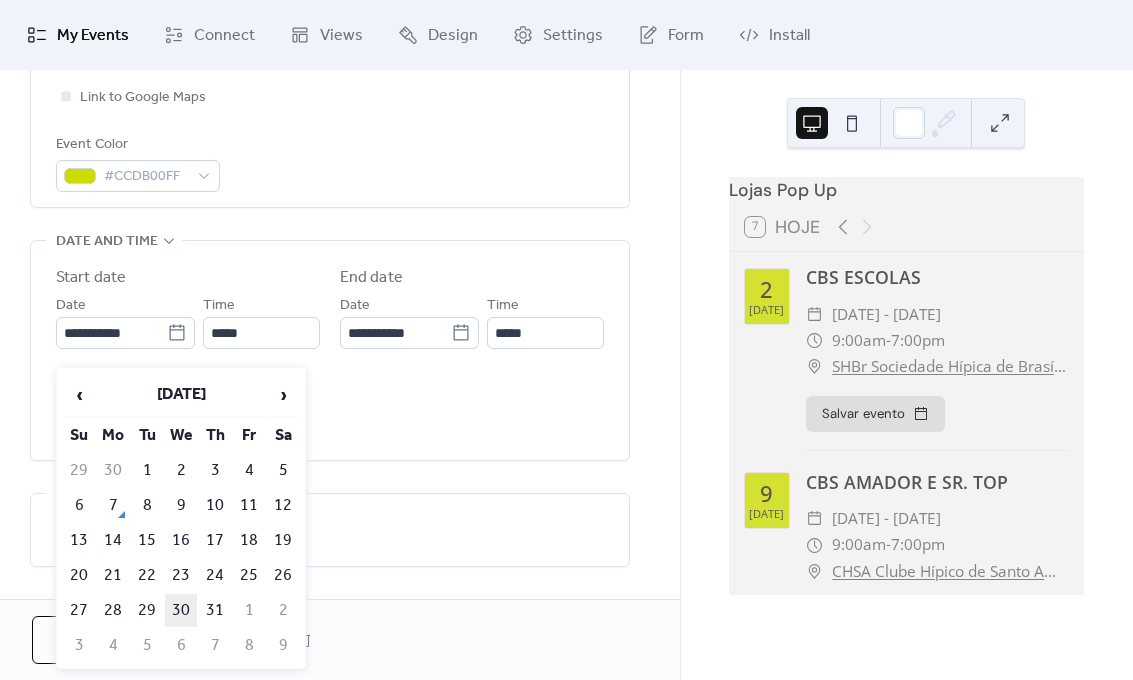click on "30" at bounding box center [181, 610] 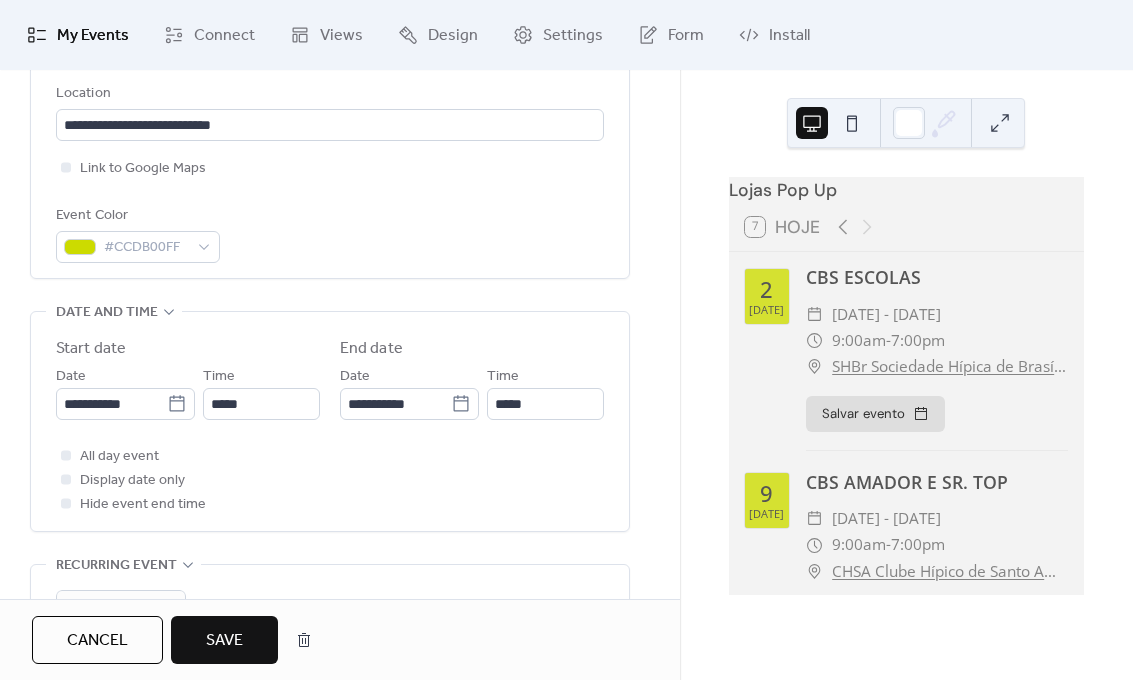 scroll, scrollTop: 321, scrollLeft: 0, axis: vertical 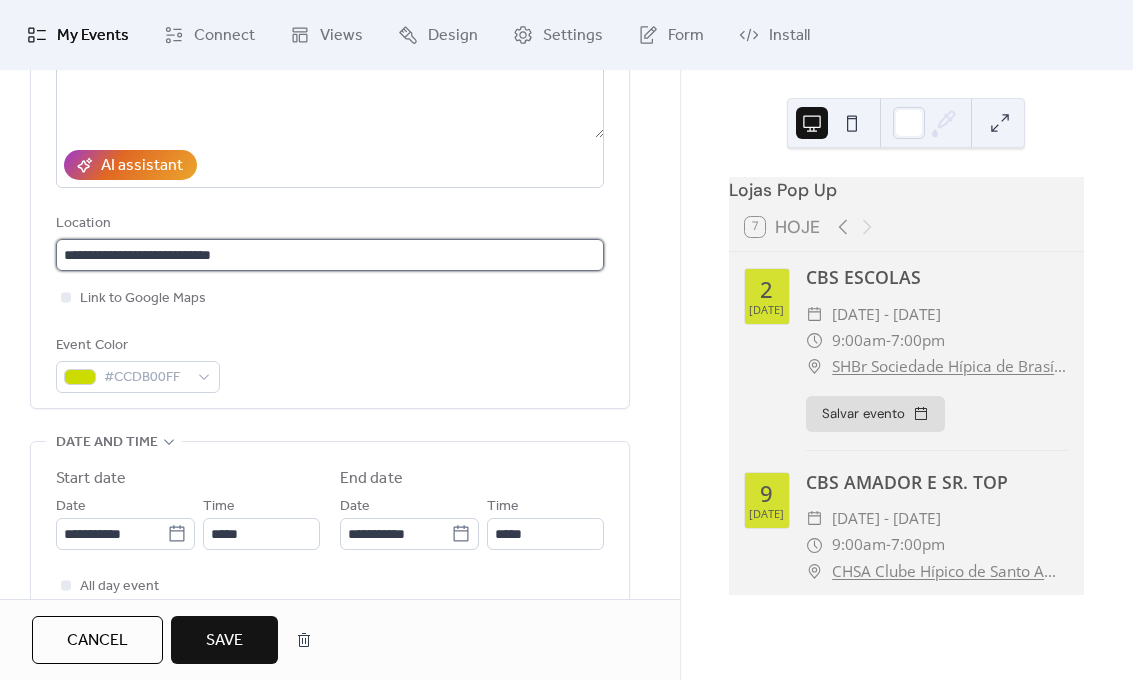 click on "**********" at bounding box center (330, 255) 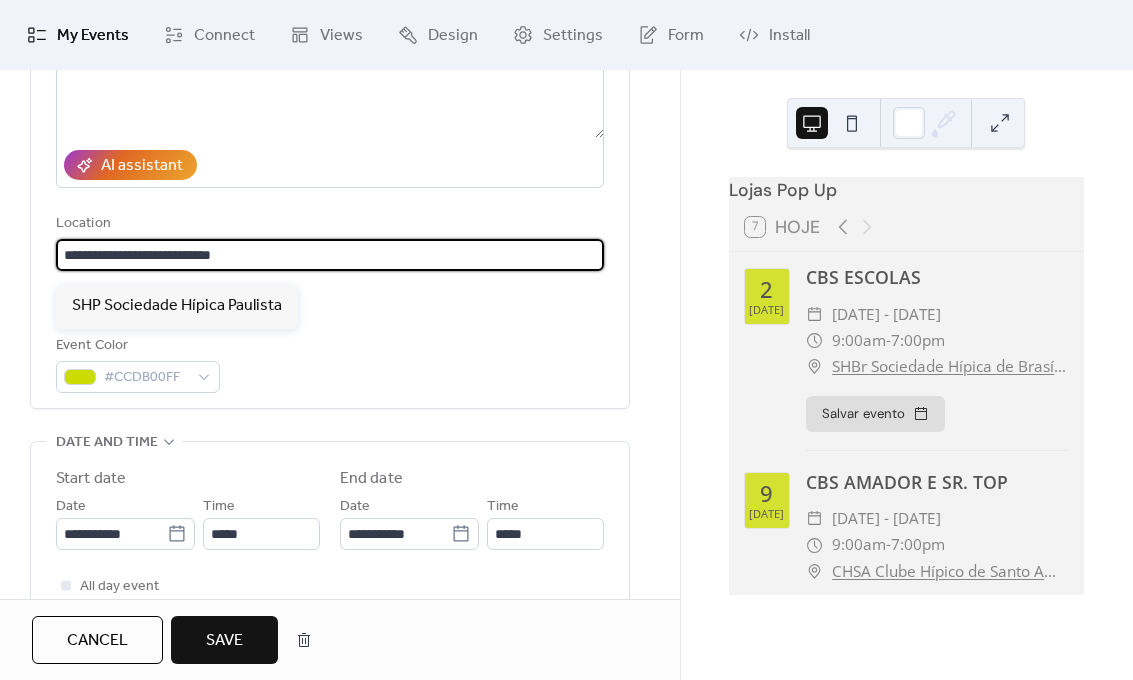 click on "**********" at bounding box center [330, 255] 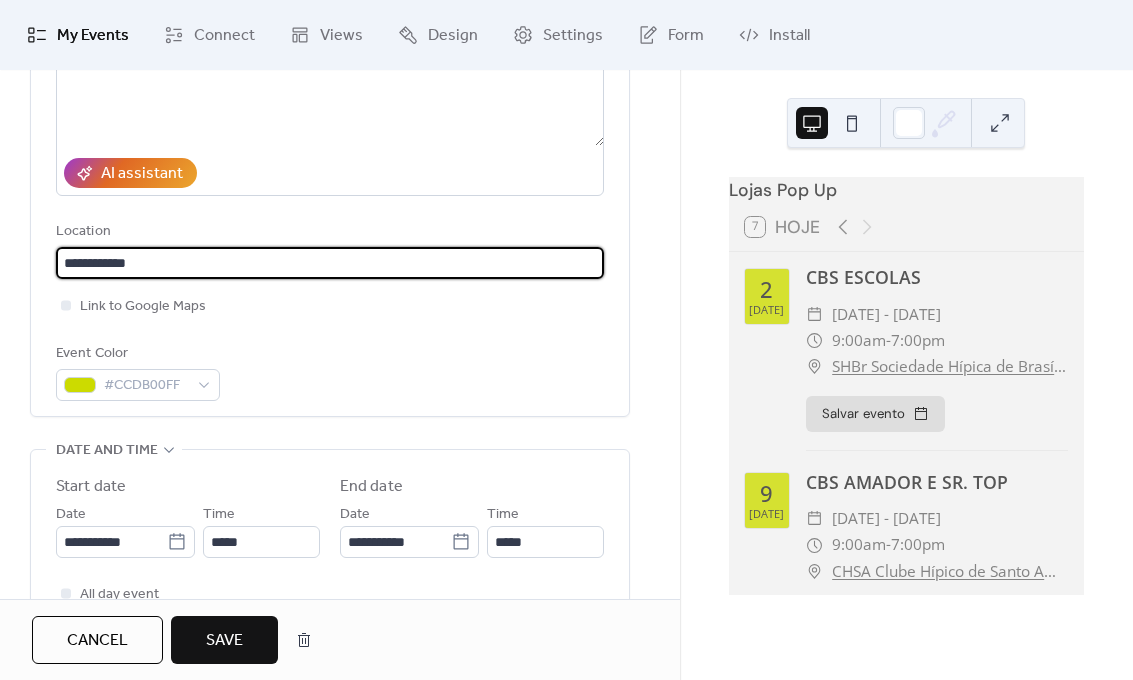 scroll, scrollTop: 315, scrollLeft: 0, axis: vertical 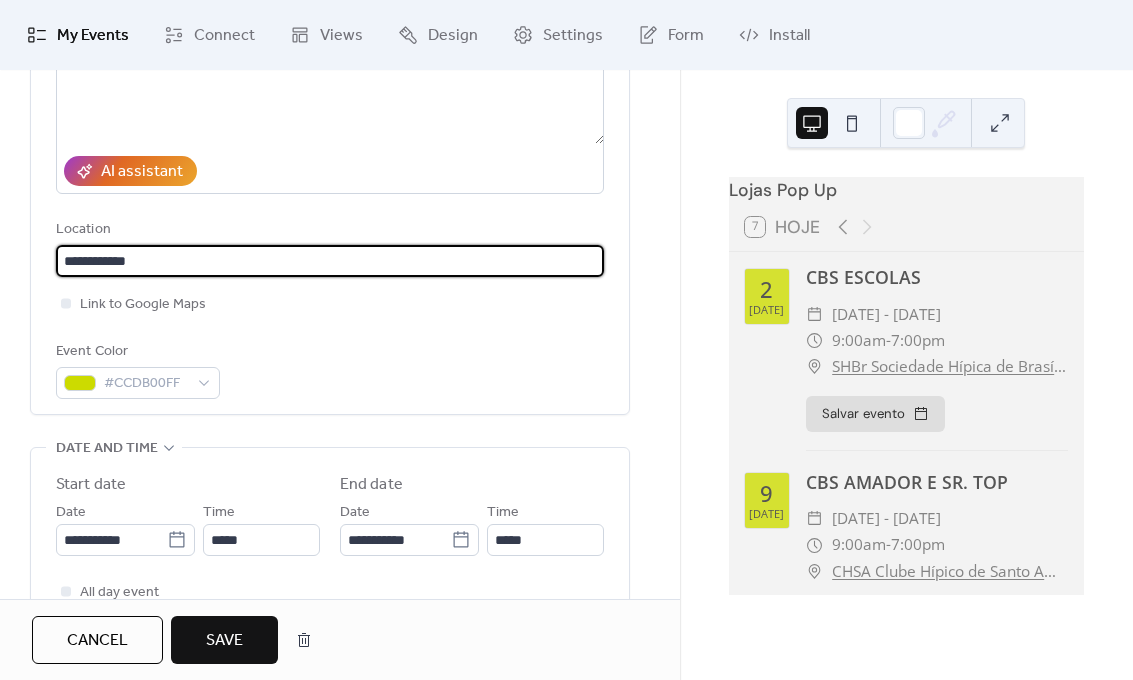 type on "**********" 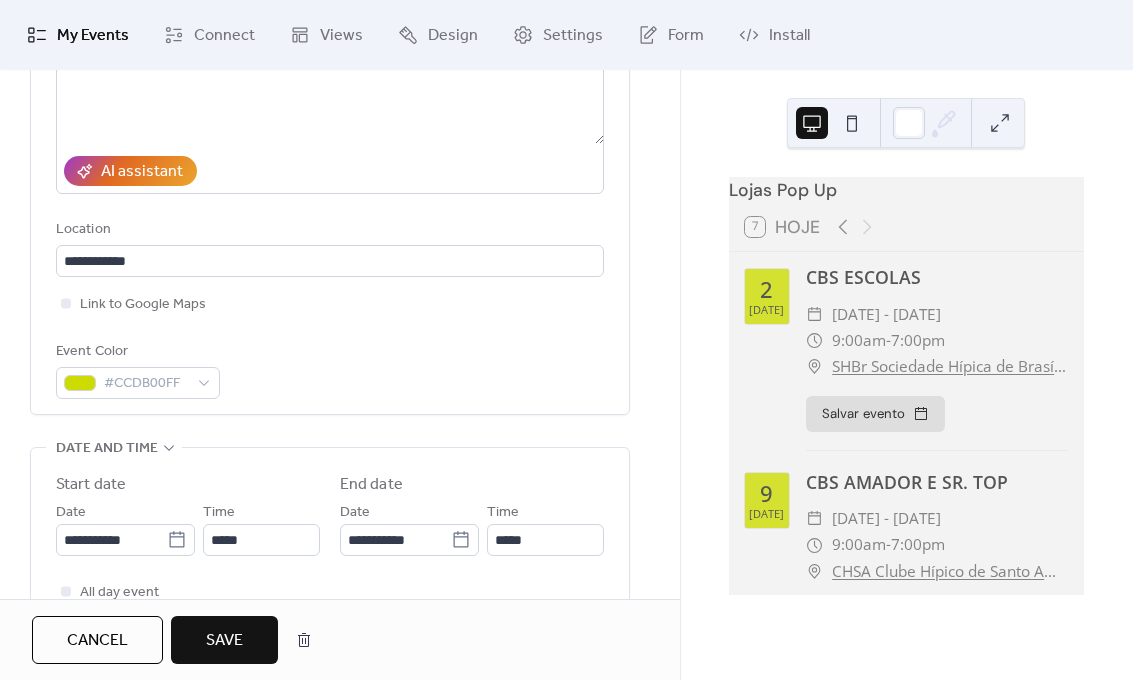 click on "Save" at bounding box center (224, 641) 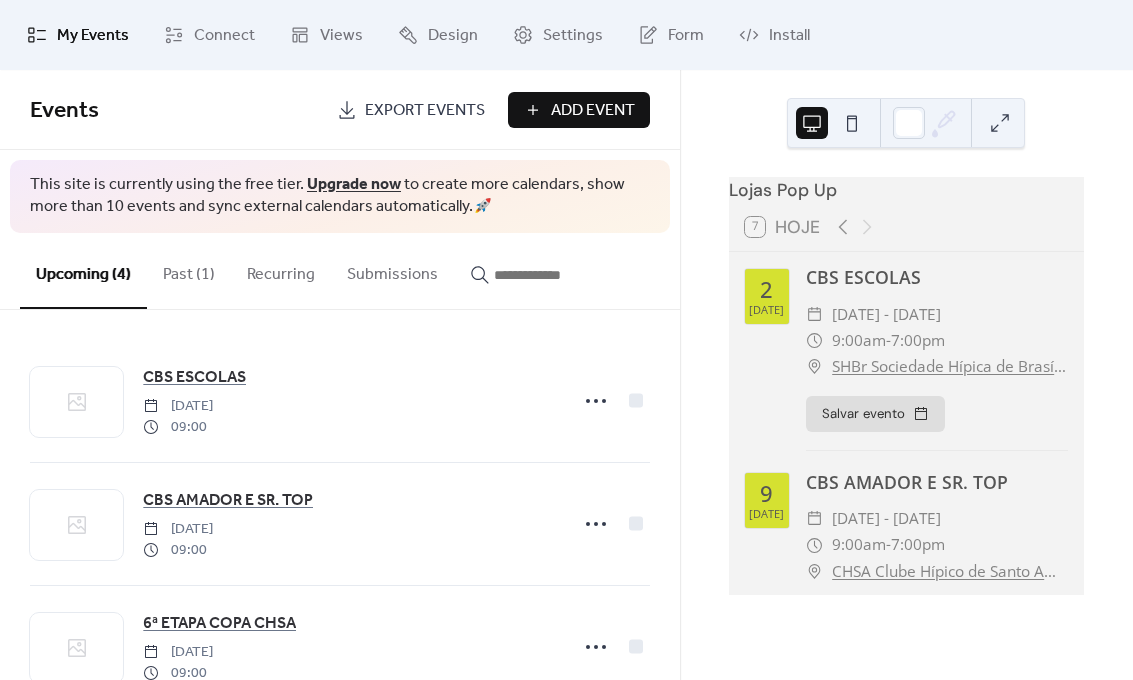 click on "Past  (1)" at bounding box center (189, 270) 